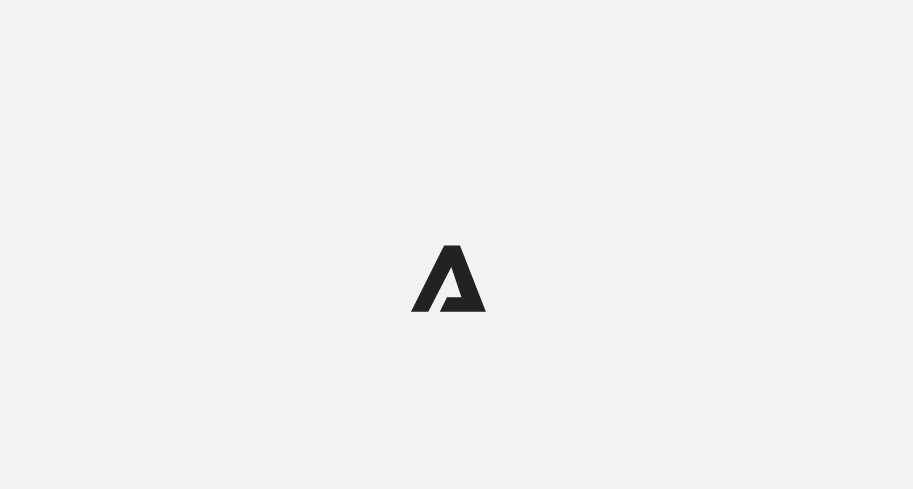 scroll, scrollTop: 0, scrollLeft: 0, axis: both 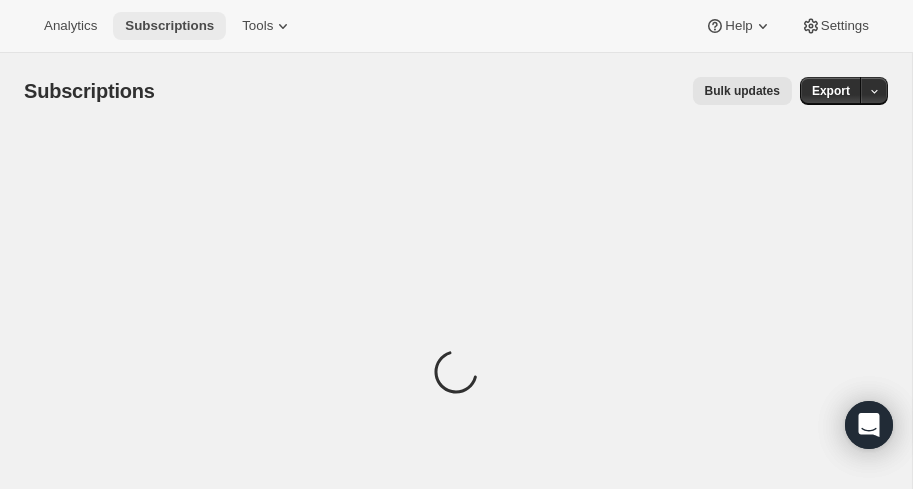click on "Subscriptions" at bounding box center (169, 26) 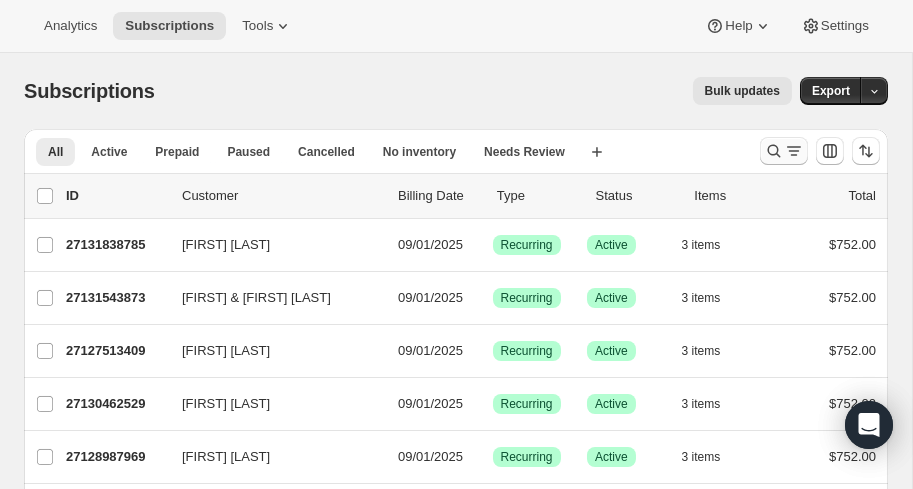 click 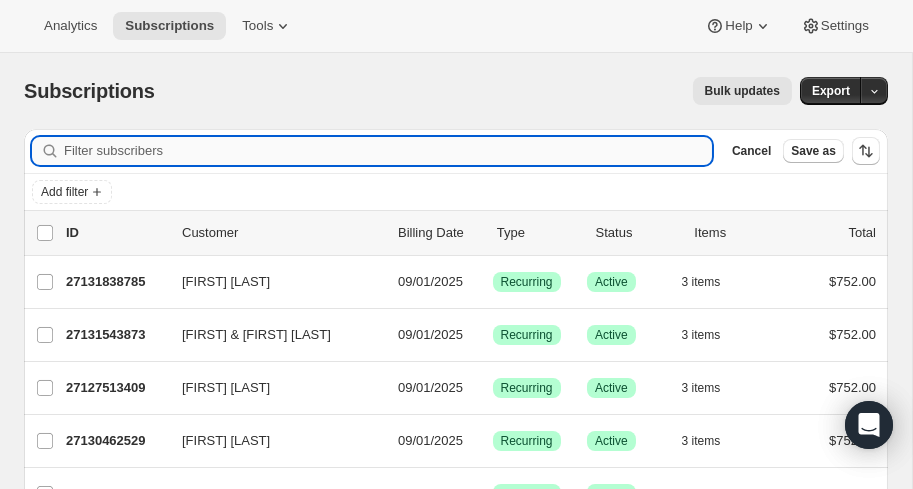 click on "Filter subscribers" at bounding box center (388, 151) 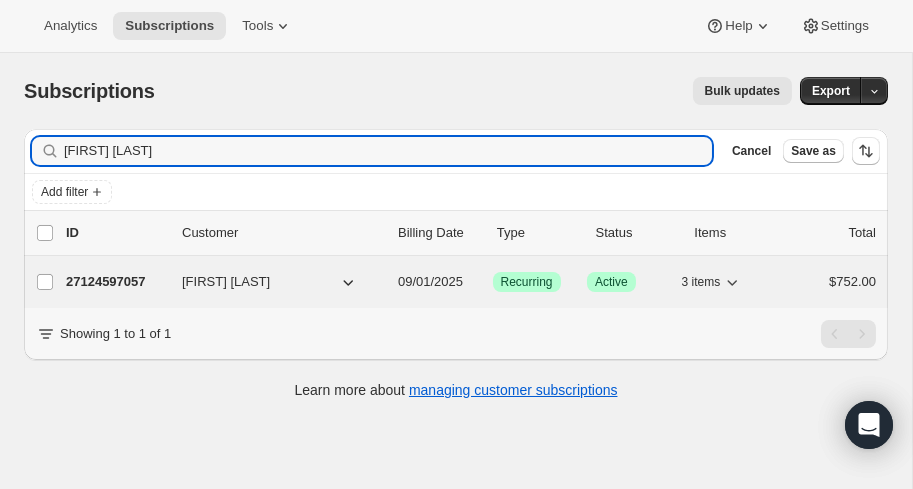 type on "[FIRST] [LAST]" 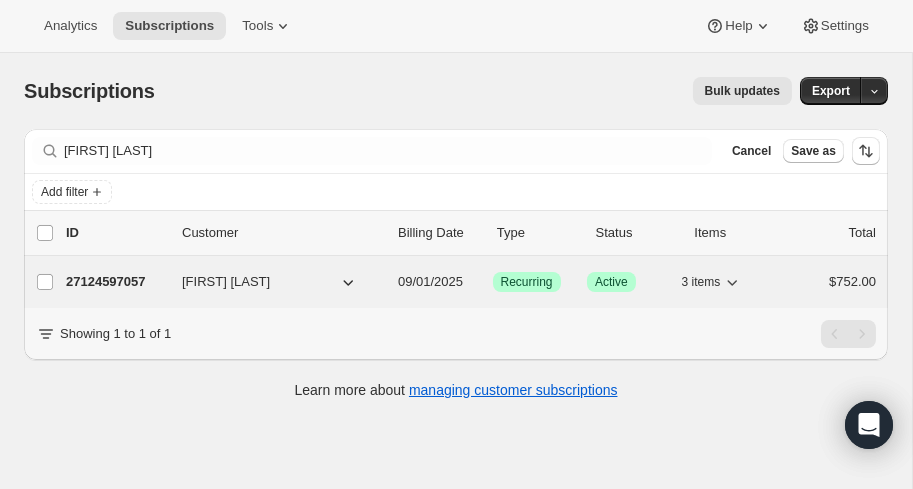 click on "27124597057" at bounding box center [116, 282] 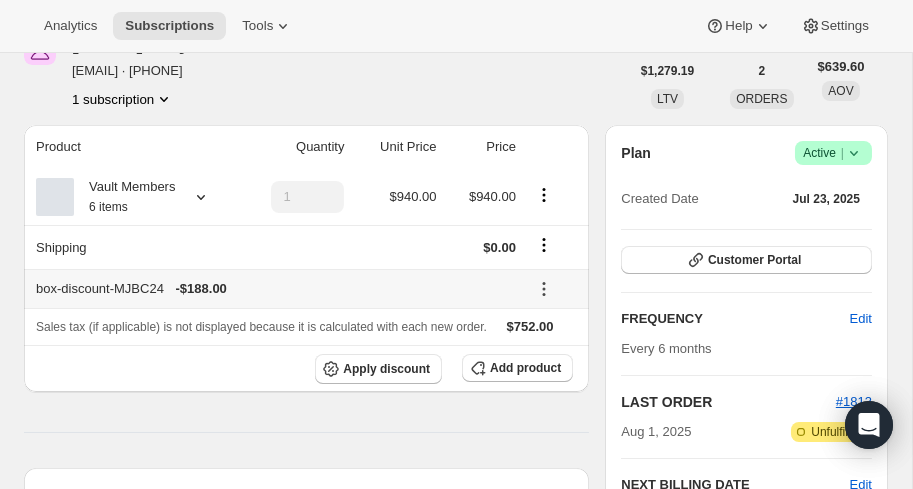 scroll, scrollTop: 110, scrollLeft: 0, axis: vertical 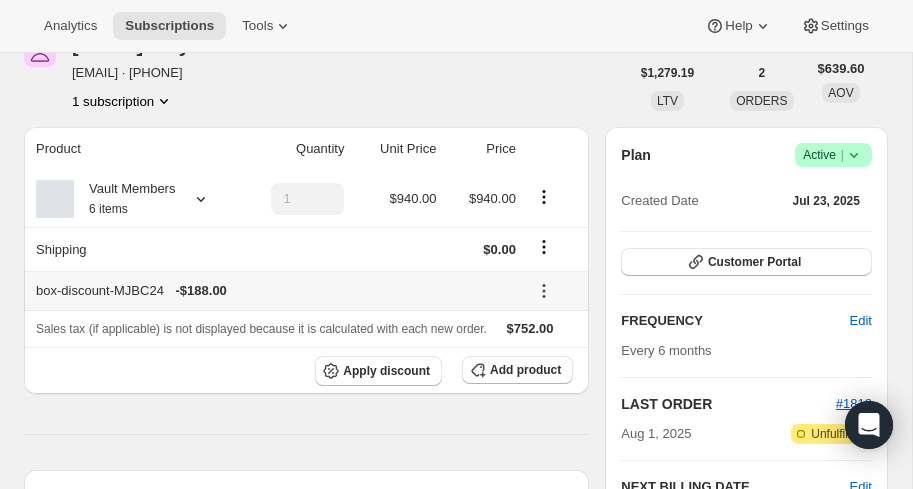 click 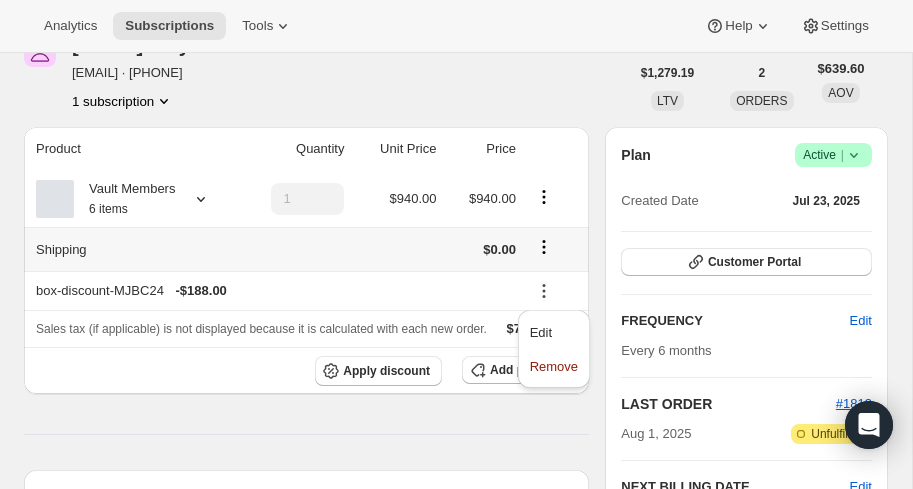 click at bounding box center [555, 249] 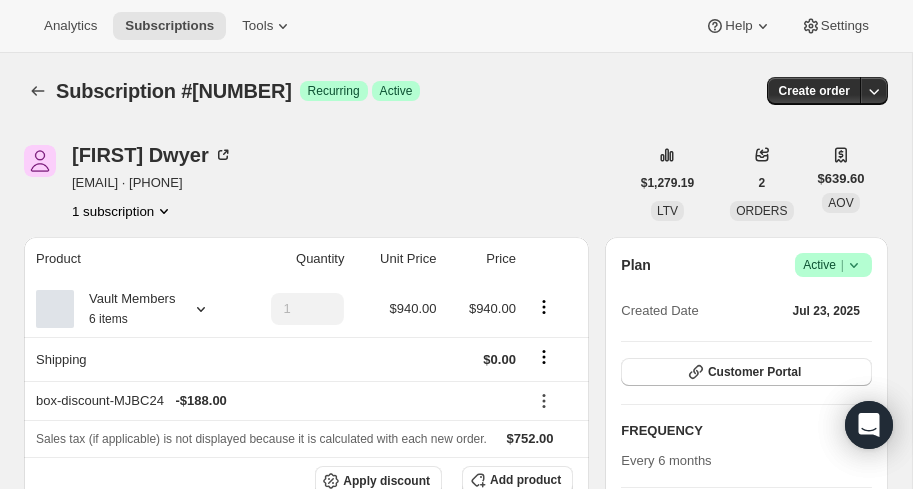 scroll, scrollTop: 0, scrollLeft: 0, axis: both 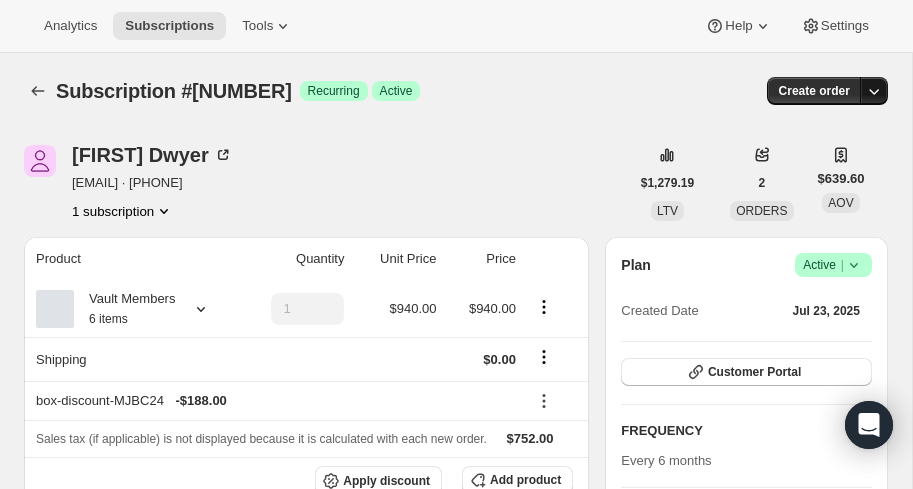 drag, startPoint x: 825, startPoint y: 91, endPoint x: 869, endPoint y: 102, distance: 45.35416 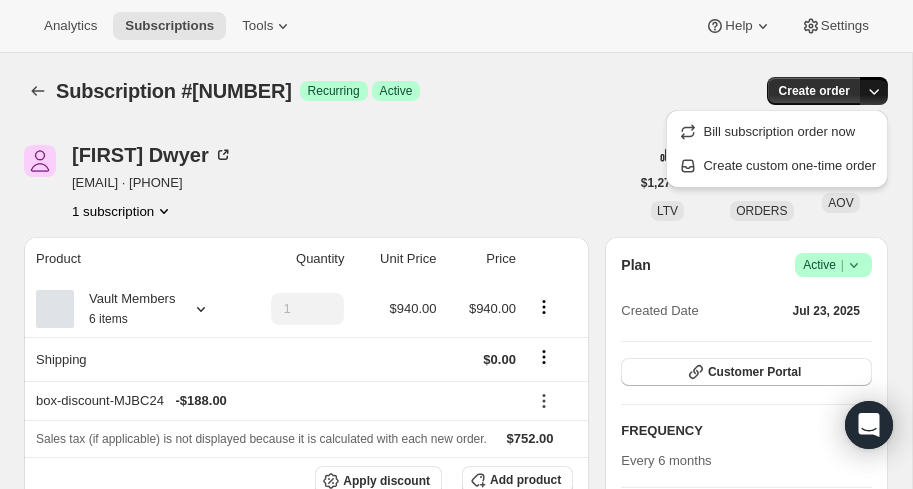 click on "Create order" at bounding box center [742, 91] 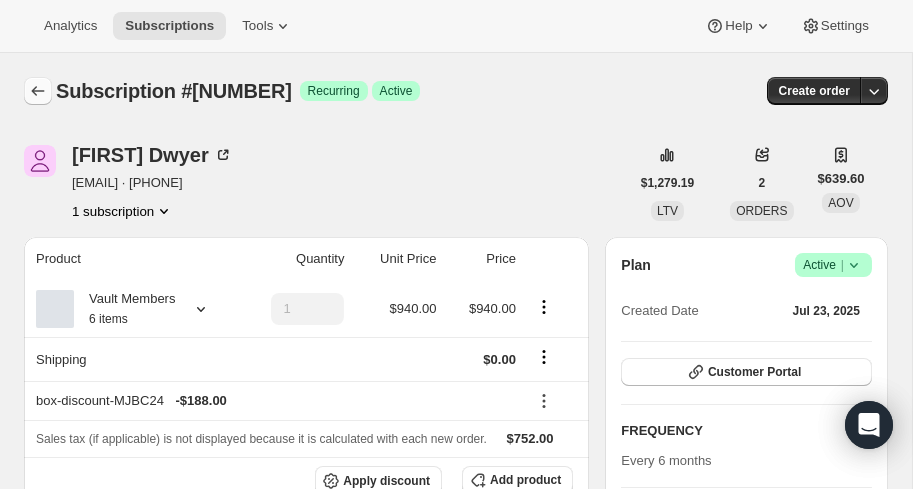 click 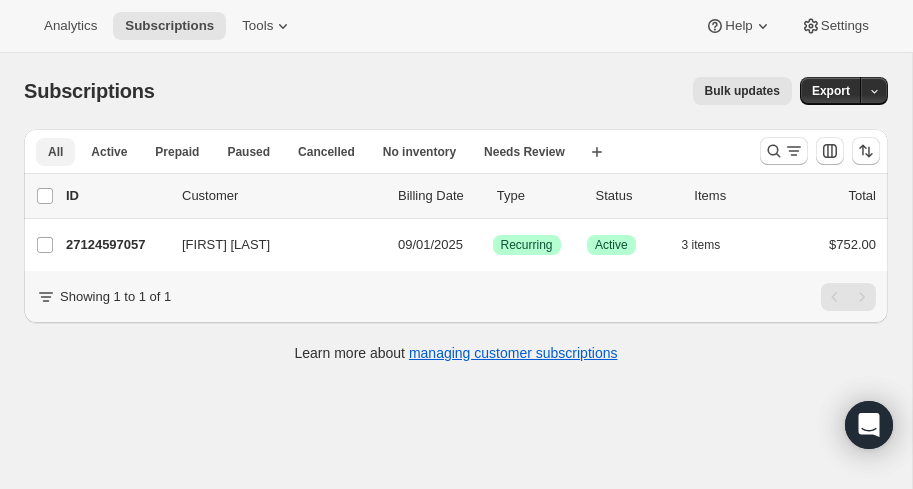 click on "All" at bounding box center [55, 152] 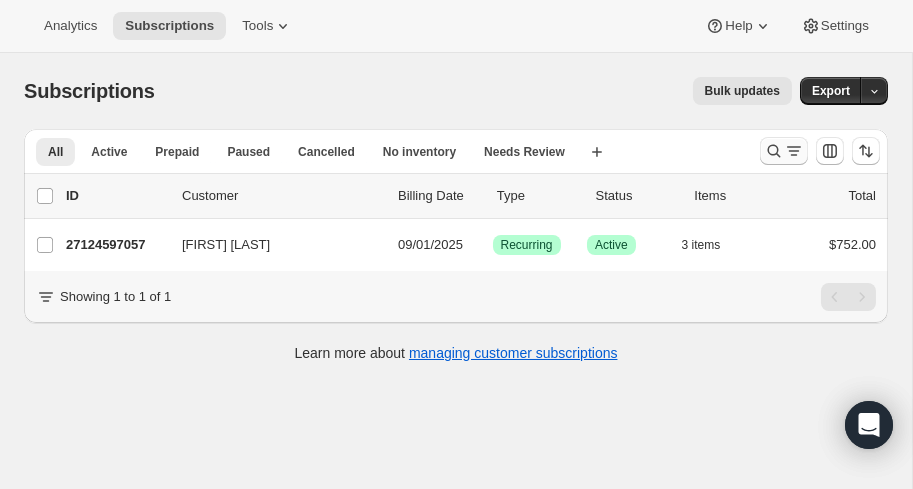 click 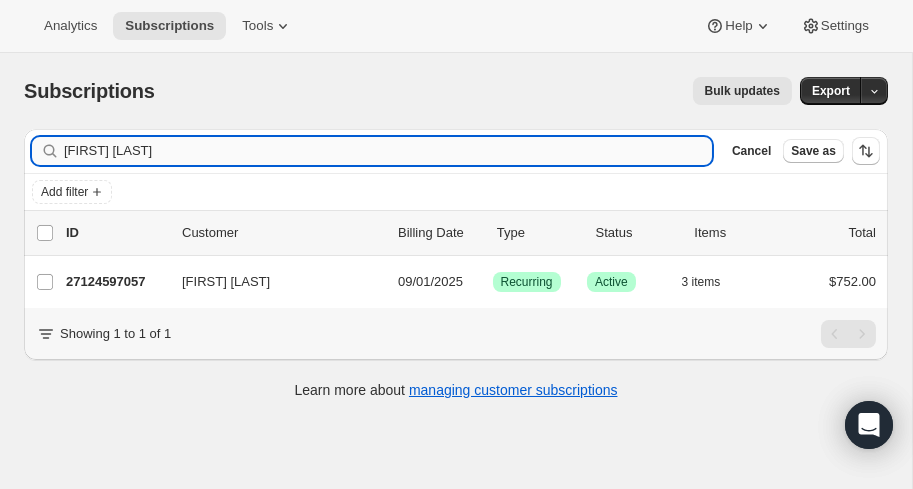click on "[FIRST] [LAST]" at bounding box center (388, 151) 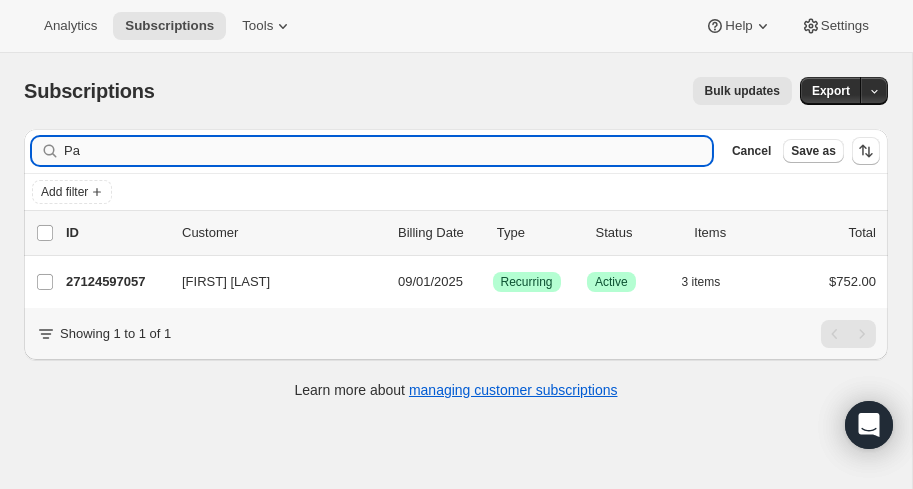 type on "P" 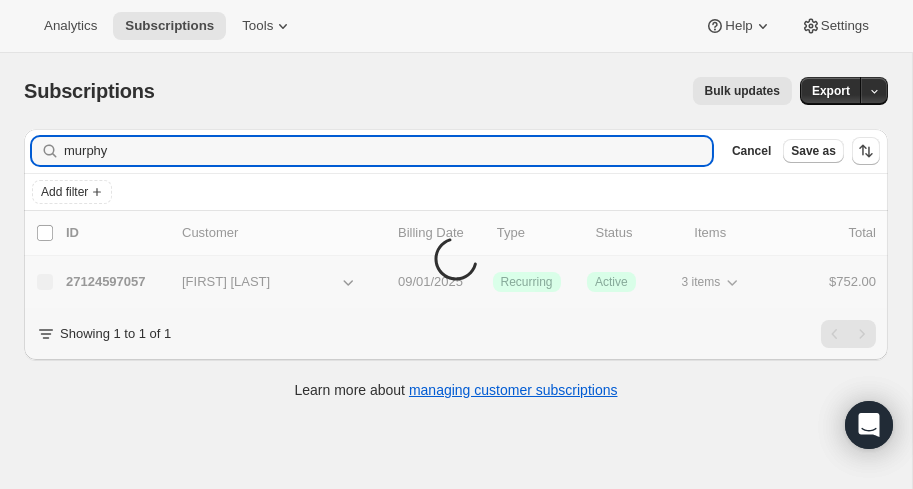 type on "murphy" 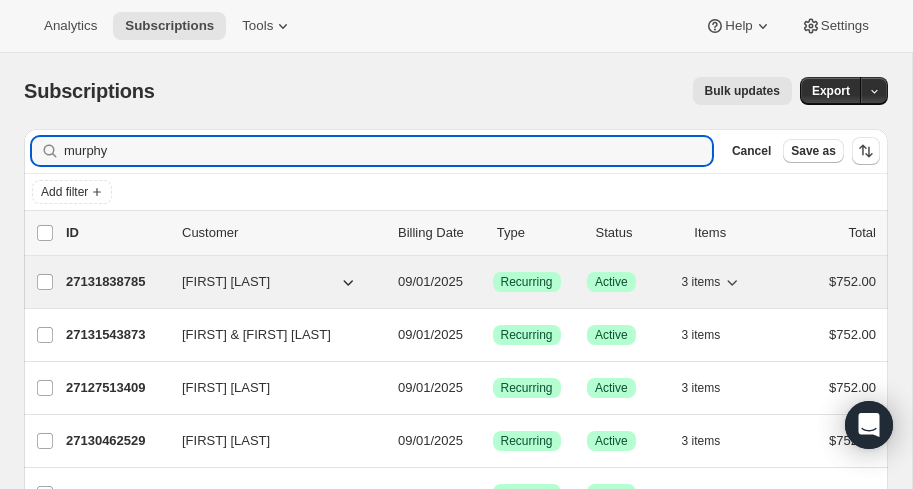 click on "Subscription #[NUMBER]. This page is ready" at bounding box center (471, 282) 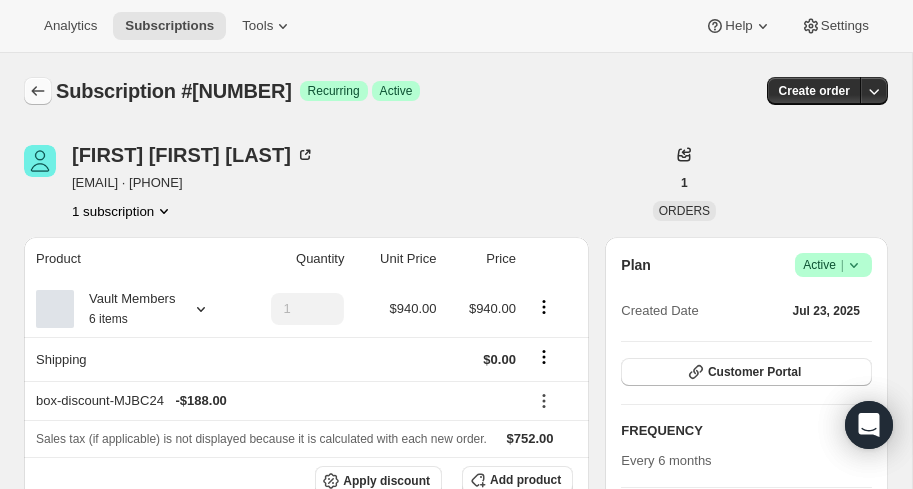 click 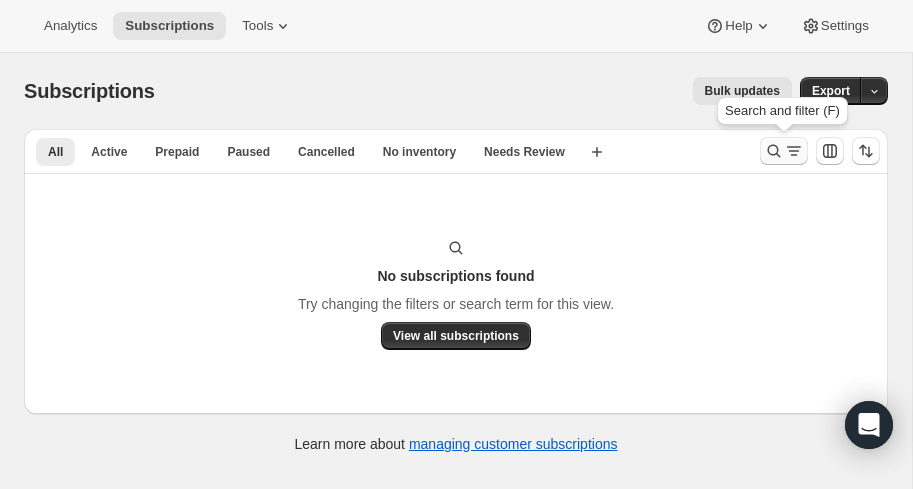 click 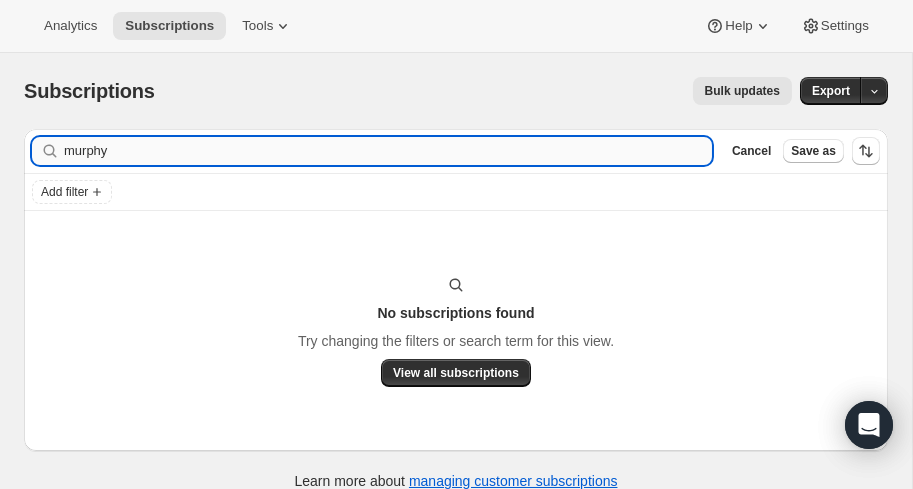 click on "murphy" at bounding box center (388, 151) 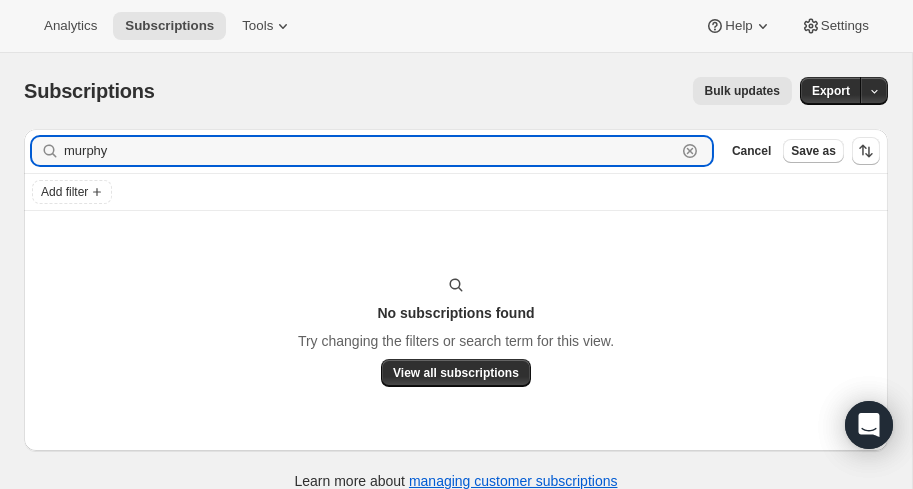 drag, startPoint x: 138, startPoint y: 141, endPoint x: 11, endPoint y: 150, distance: 127.3185 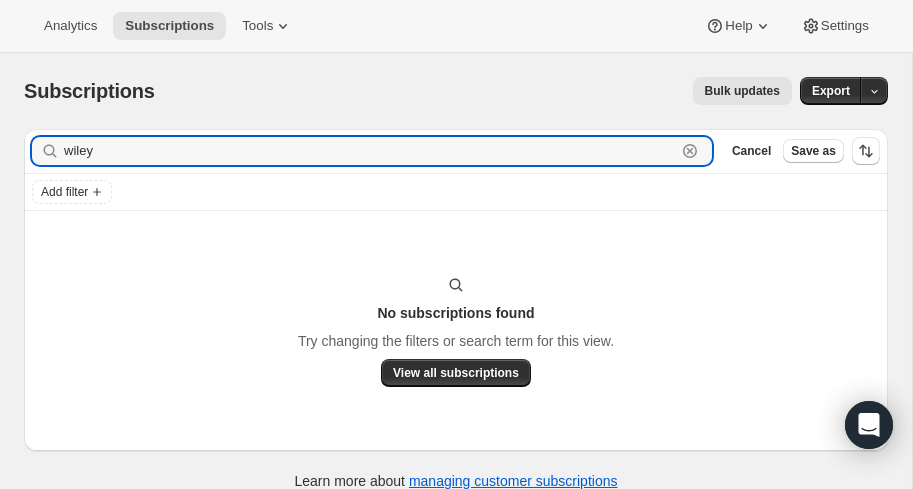 drag, startPoint x: 115, startPoint y: 148, endPoint x: 3, endPoint y: 146, distance: 112.01785 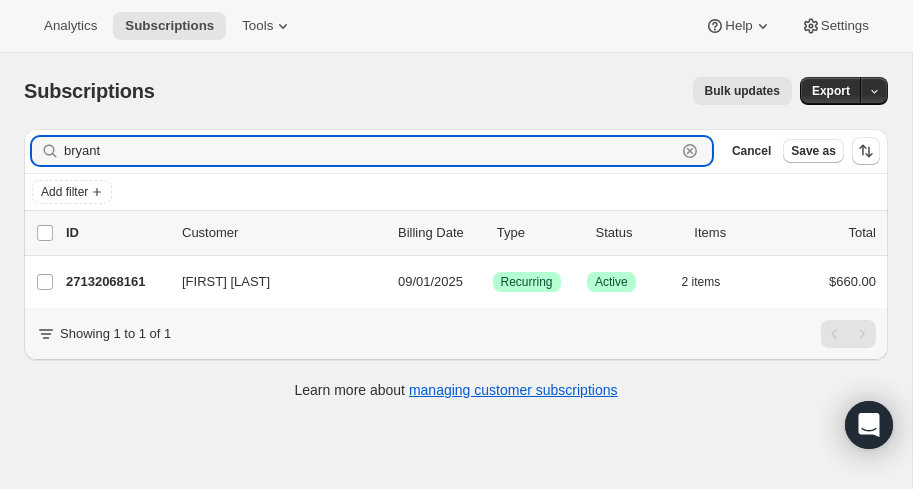 drag, startPoint x: 149, startPoint y: 156, endPoint x: 7, endPoint y: 153, distance: 142.0317 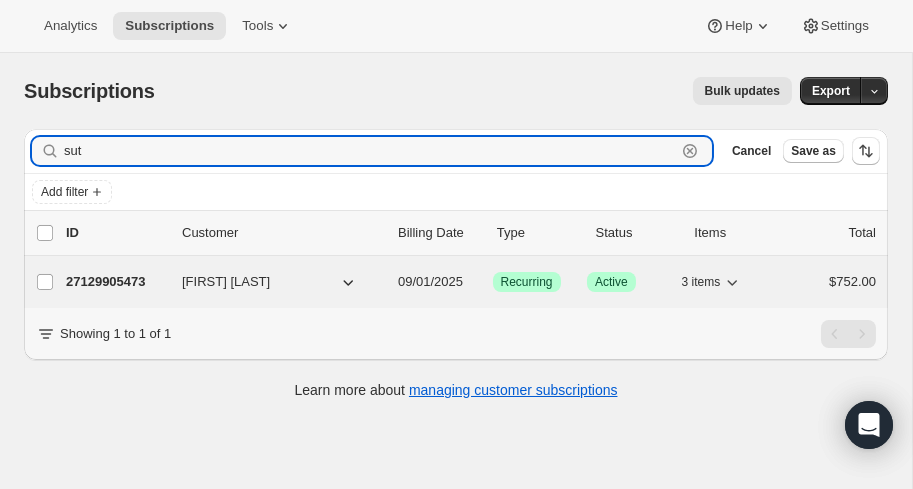 type on "sut" 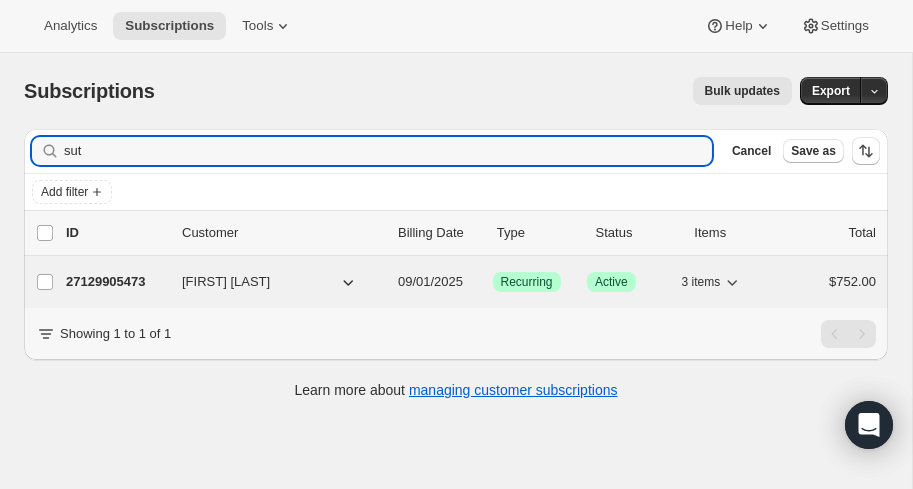 click on "27129905473" at bounding box center (116, 282) 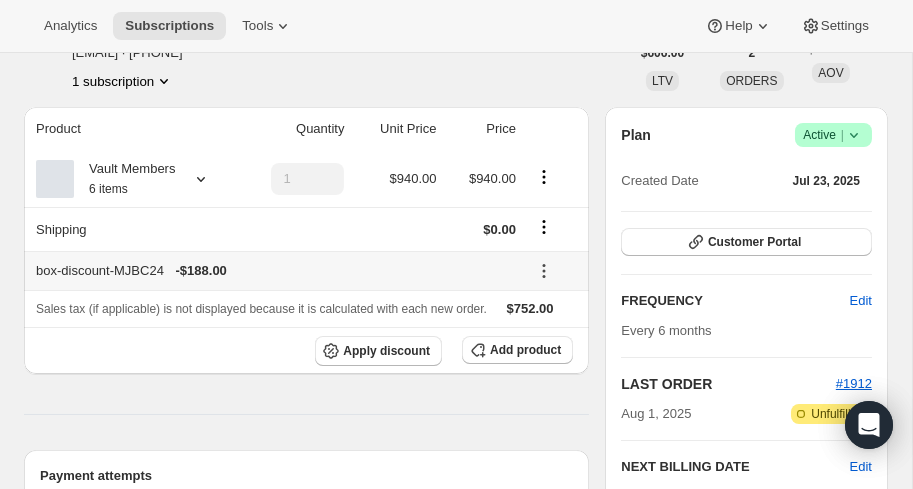 scroll, scrollTop: 134, scrollLeft: 0, axis: vertical 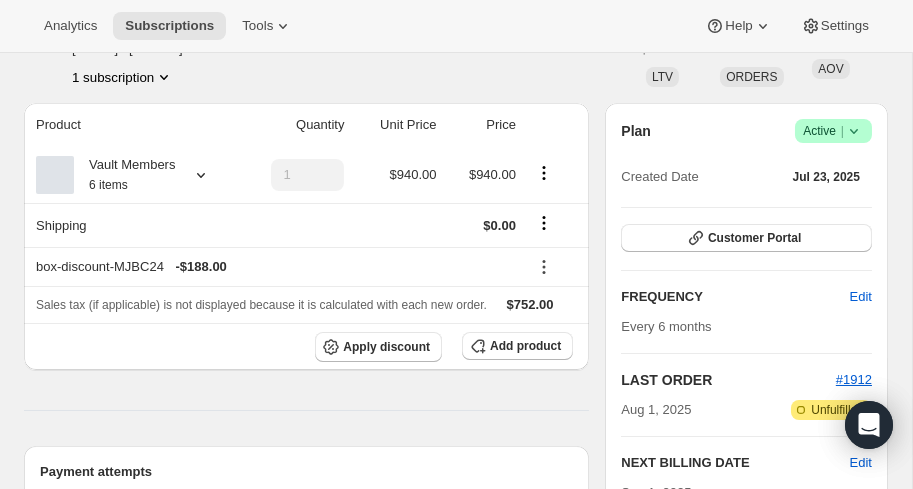 click on "Plan Success Active | Created Date [DATE] Customer Portal FREQUENCY Edit Every 6 months LAST ORDER #[NUMBER] [DATE] Attention Incomplete Unfulfilled NEXT BILLING DATE Edit [DATE]  Order now Batching Settings Edit Yearly on April 1, August 1 Minimum days between orders 1   days" at bounding box center (746, 411) 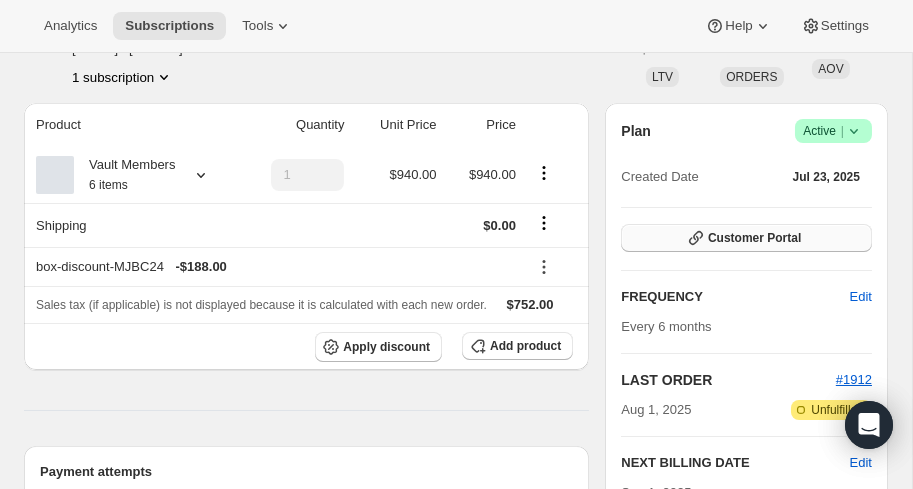 click on "Customer Portal" at bounding box center (754, 238) 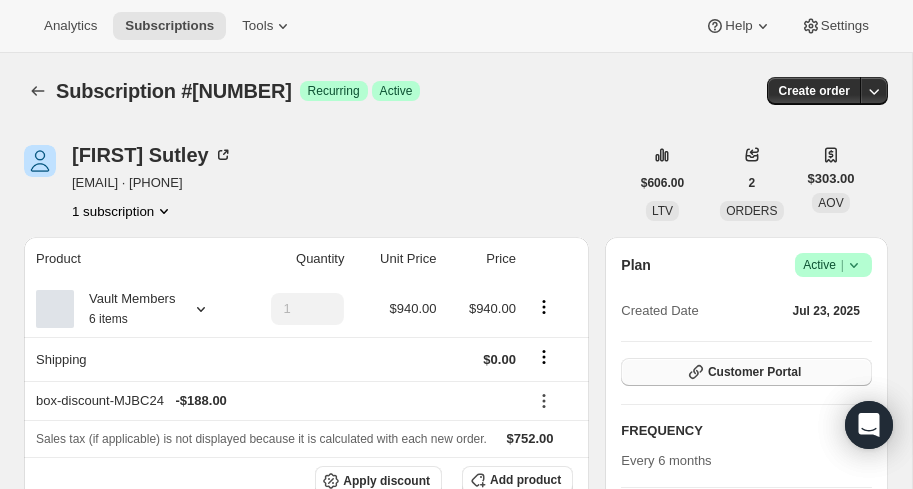 scroll, scrollTop: 134, scrollLeft: 0, axis: vertical 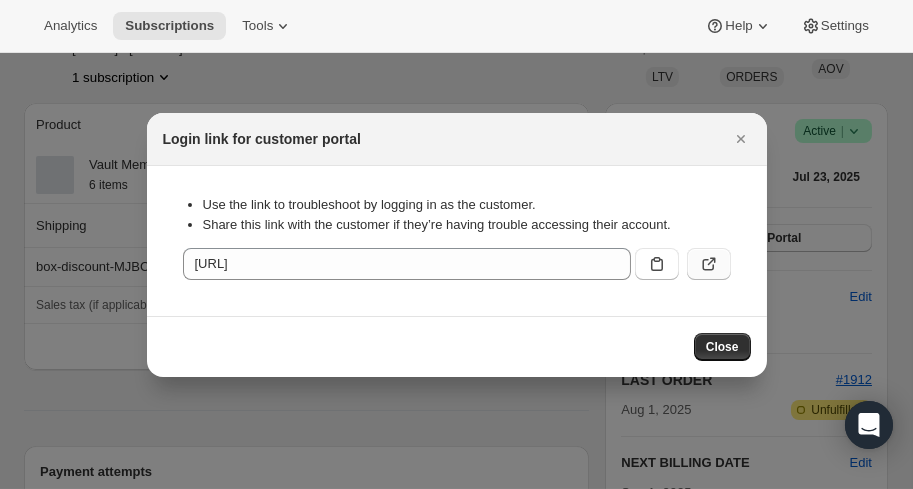click 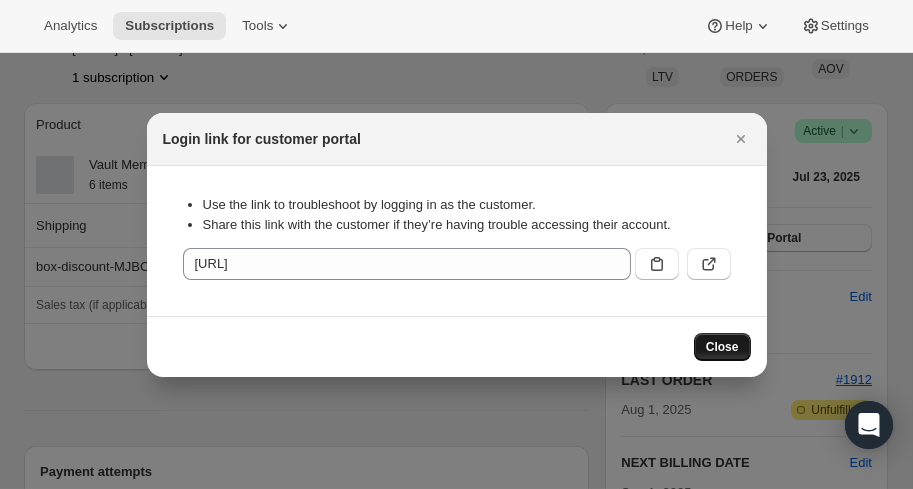 click on "Close" at bounding box center [722, 347] 